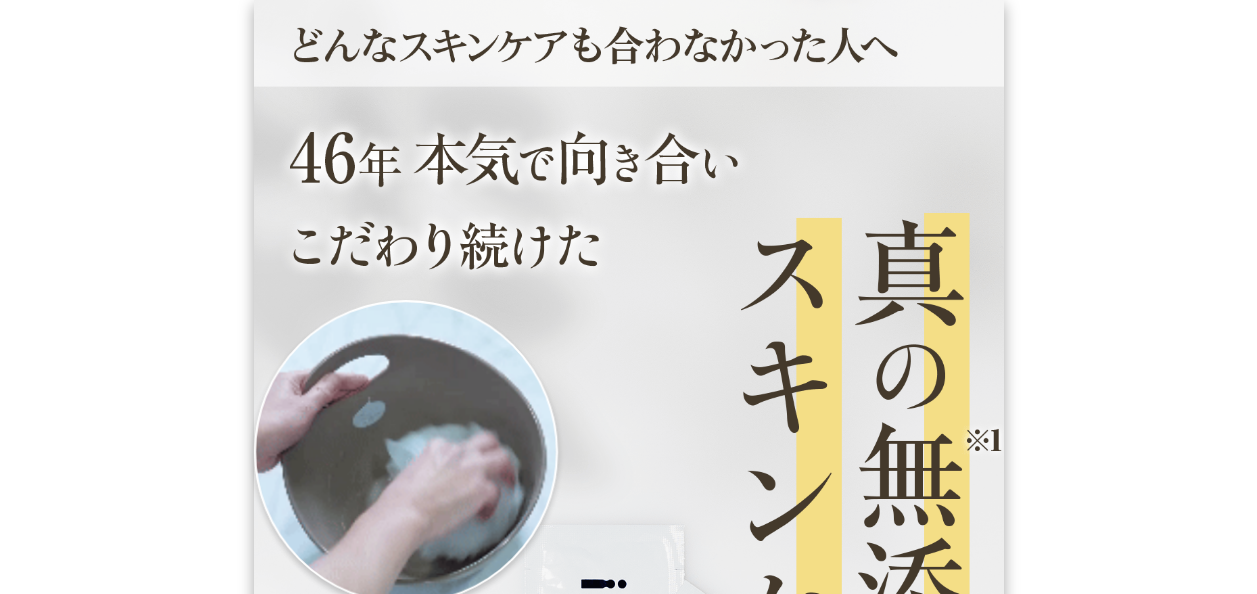 scroll, scrollTop: 0, scrollLeft: 0, axis: both 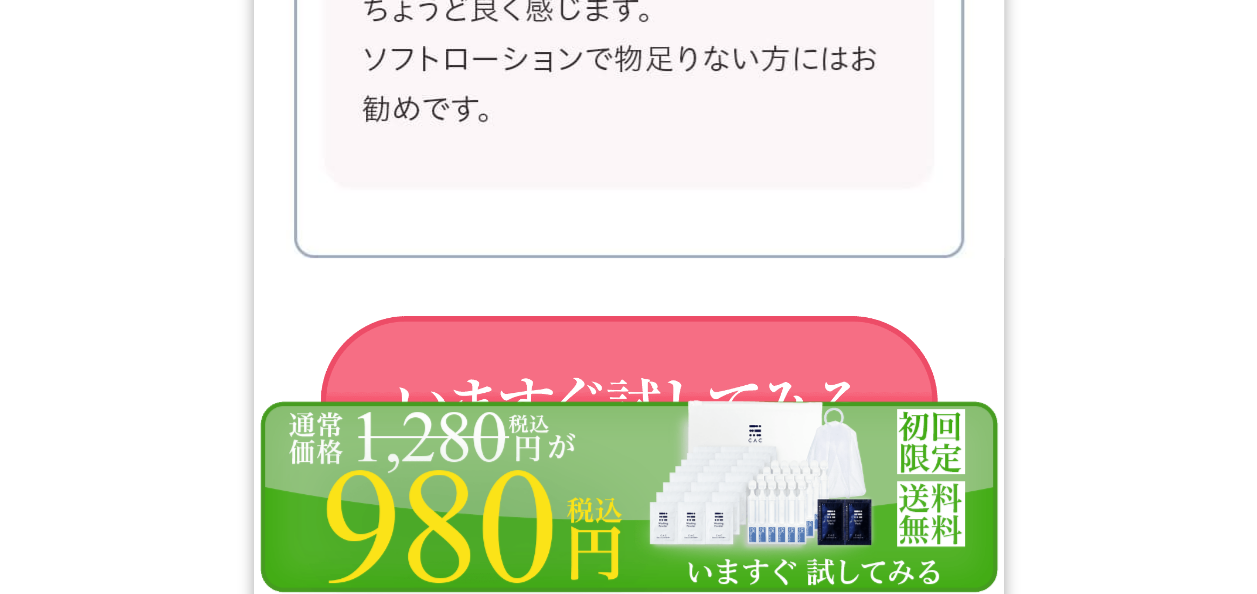 click at bounding box center [629, 404] 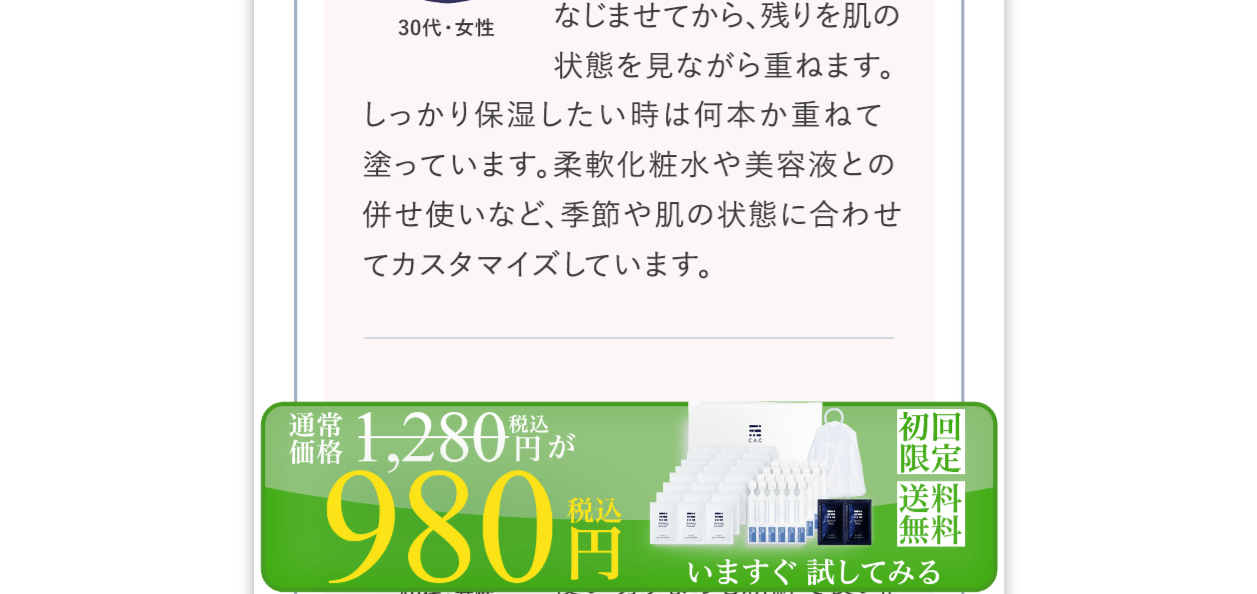 scroll, scrollTop: 32684, scrollLeft: 0, axis: vertical 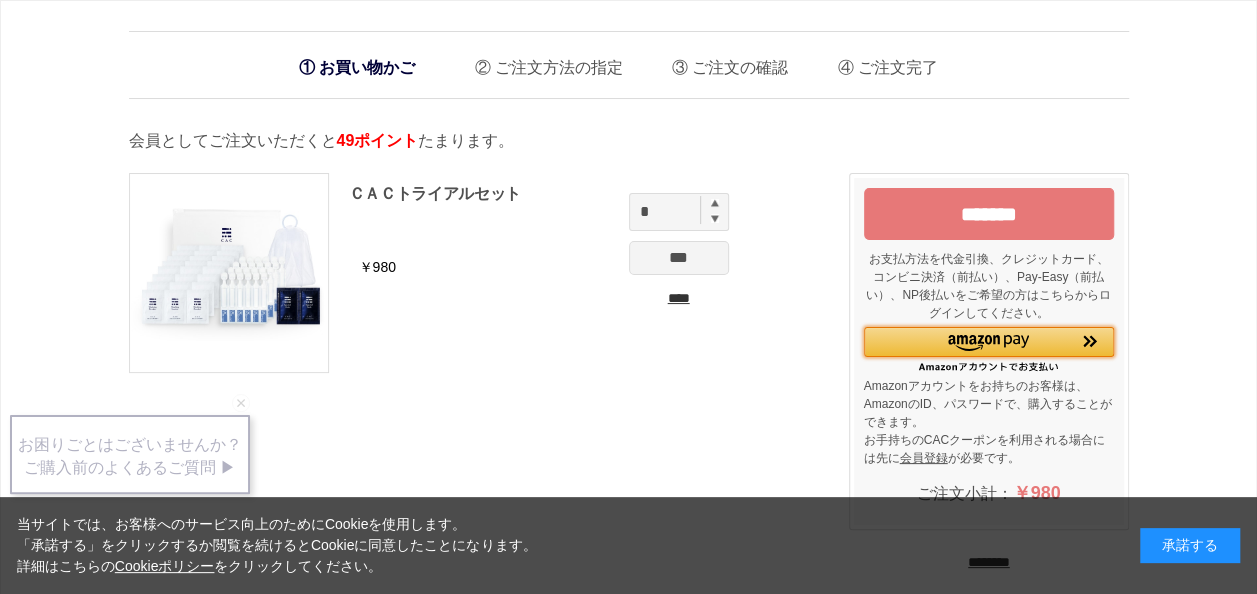 click at bounding box center (988, 343) 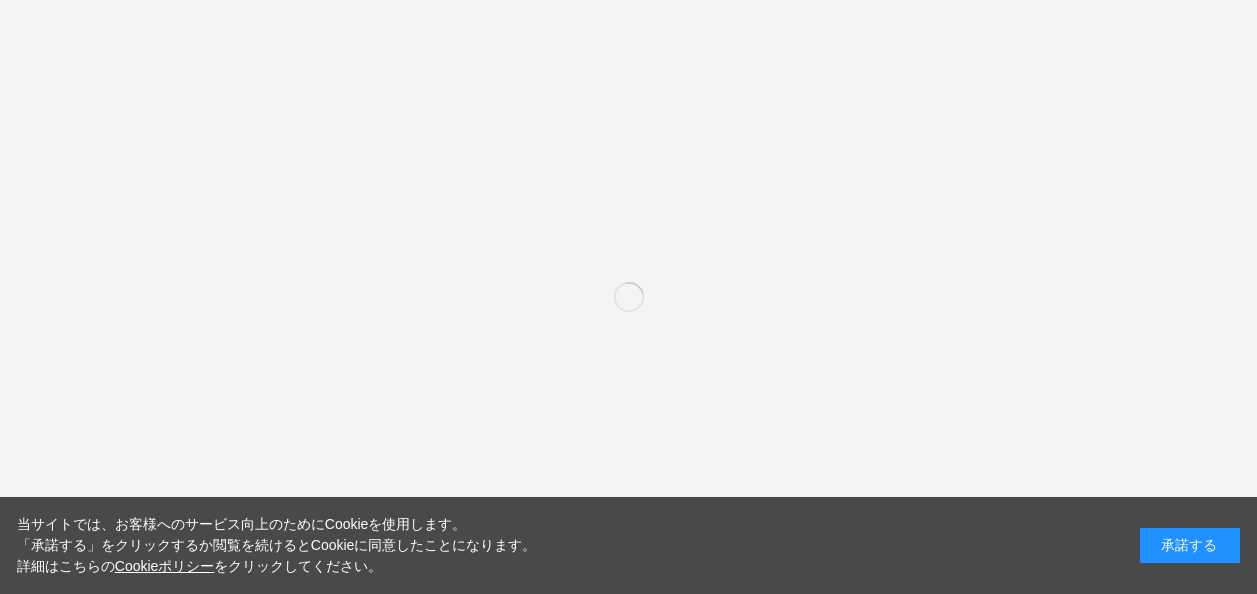 scroll, scrollTop: 0, scrollLeft: 0, axis: both 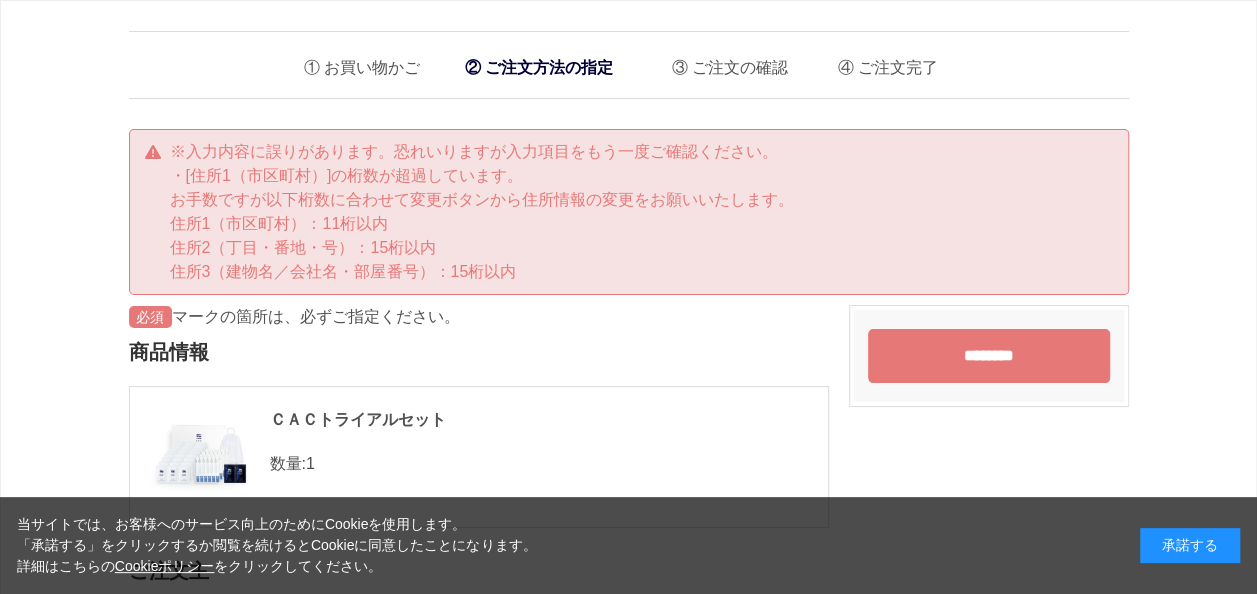 click on "********" at bounding box center [989, 356] 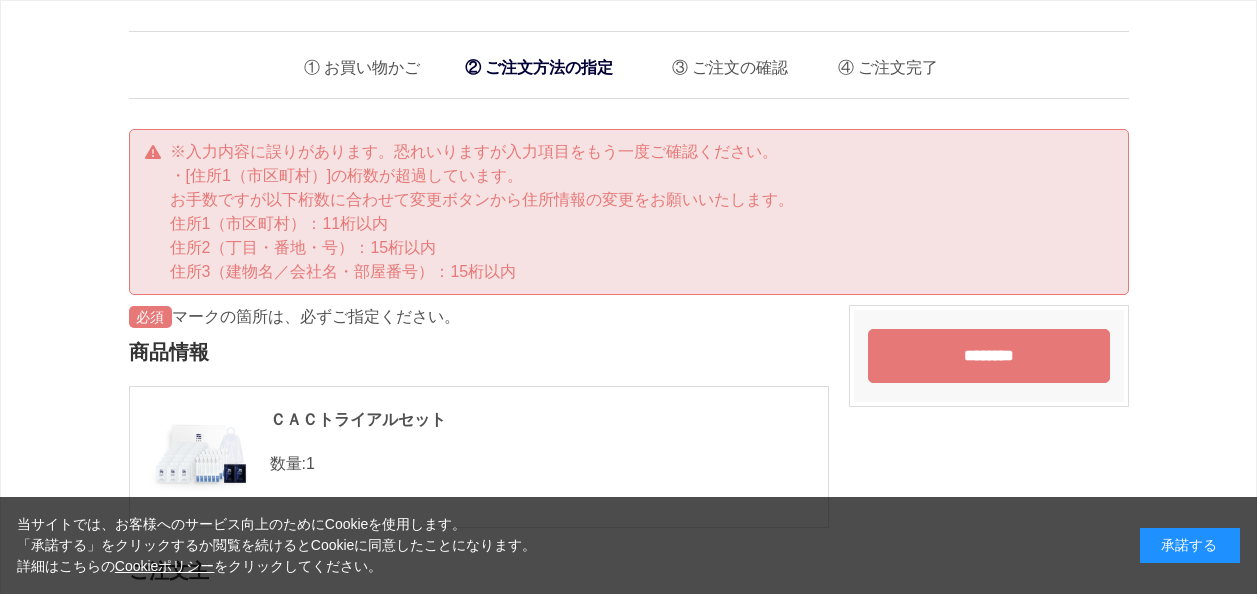 scroll, scrollTop: 0, scrollLeft: 0, axis: both 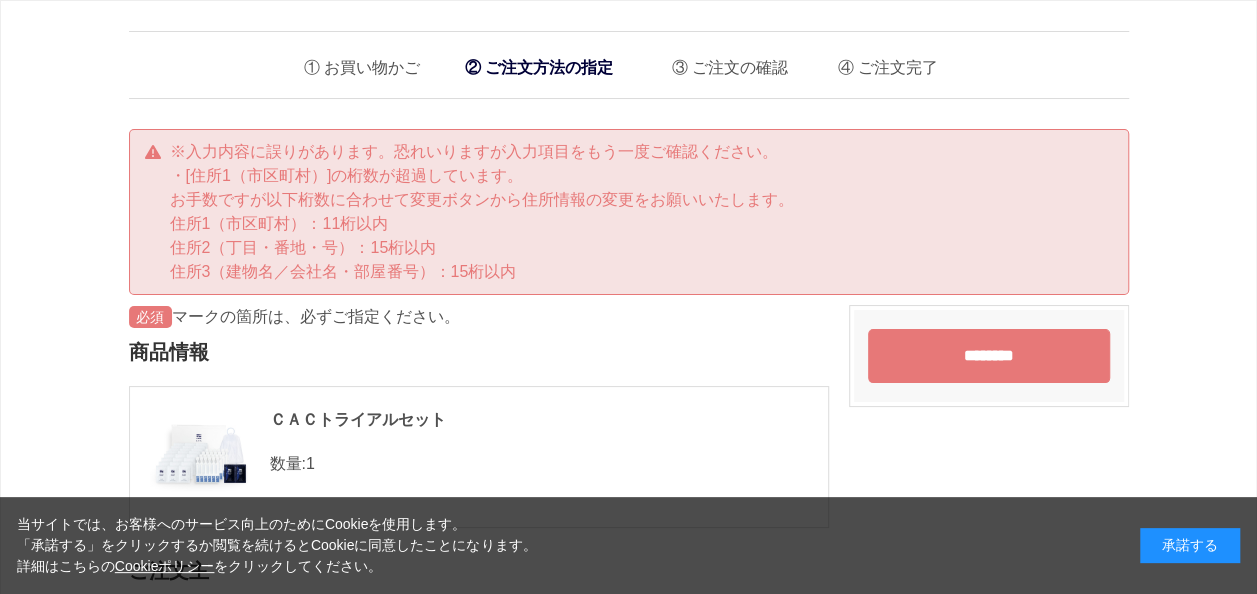 click on "********" at bounding box center [989, 356] 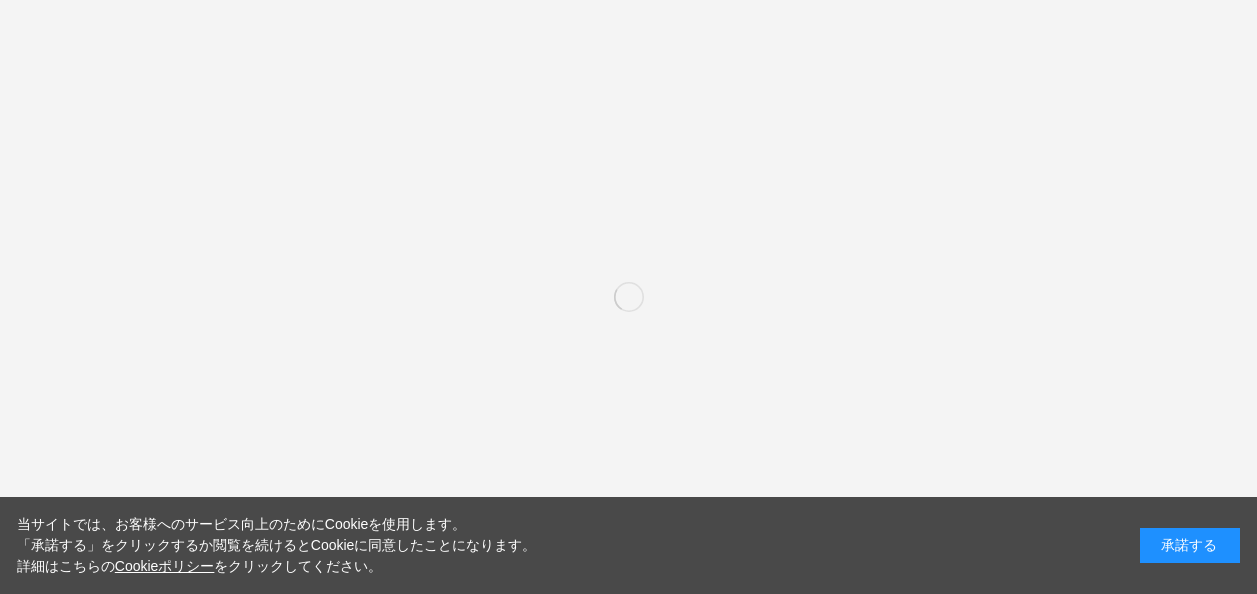 scroll, scrollTop: 0, scrollLeft: 0, axis: both 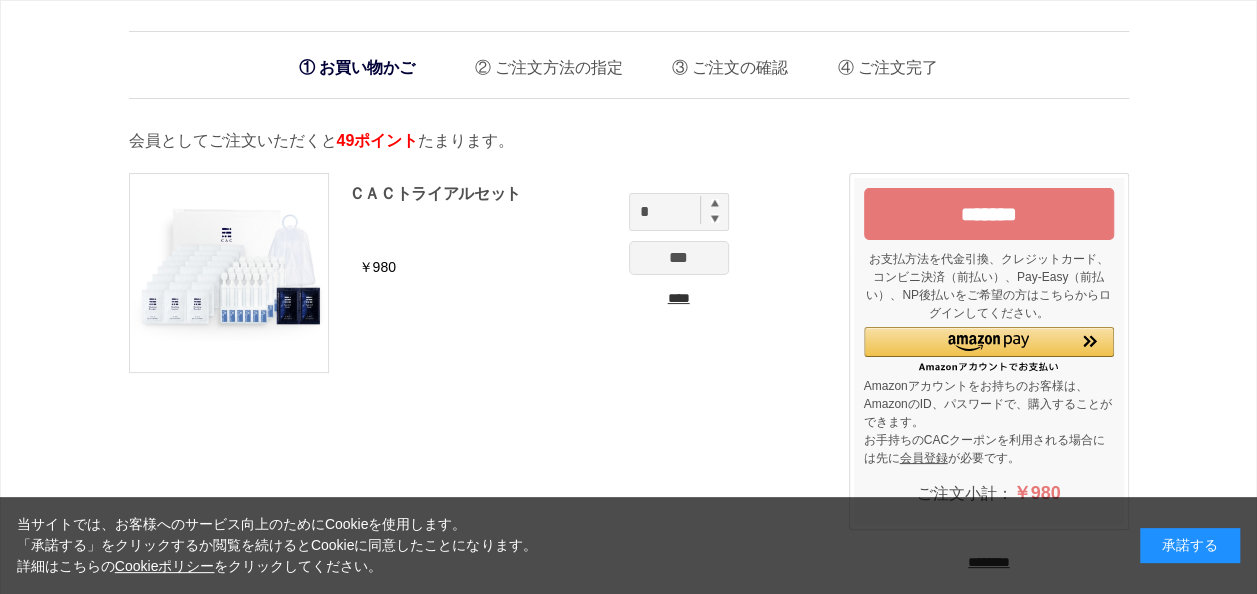 click on "お支払方法を代金引換、クレジットカード、コンビニ決済（前払い）、Pay-Easy（前払い）、NP後払いをご希望の方はこちらからログインしてください。" at bounding box center [989, 286] 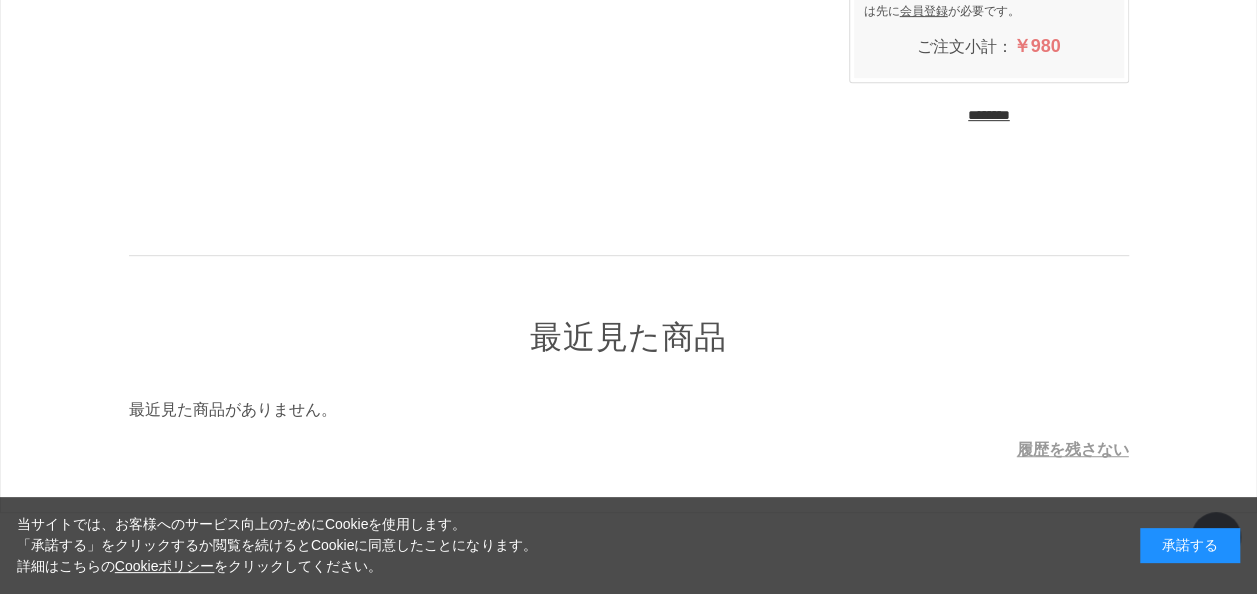 scroll, scrollTop: 556, scrollLeft: 0, axis: vertical 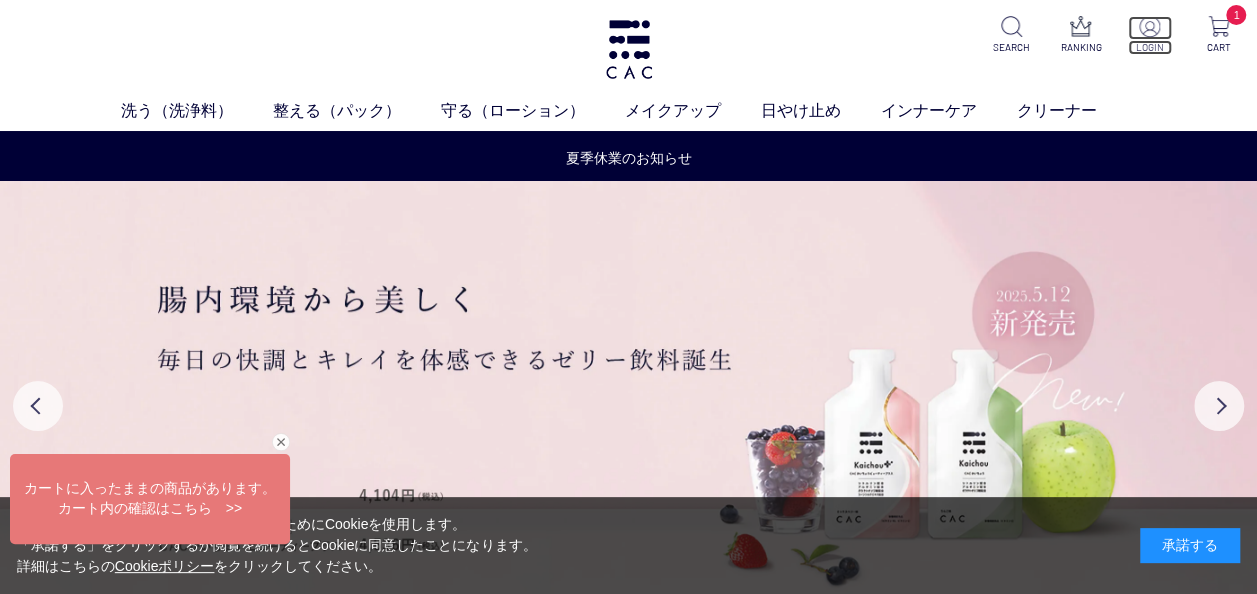click at bounding box center (1149, 26) 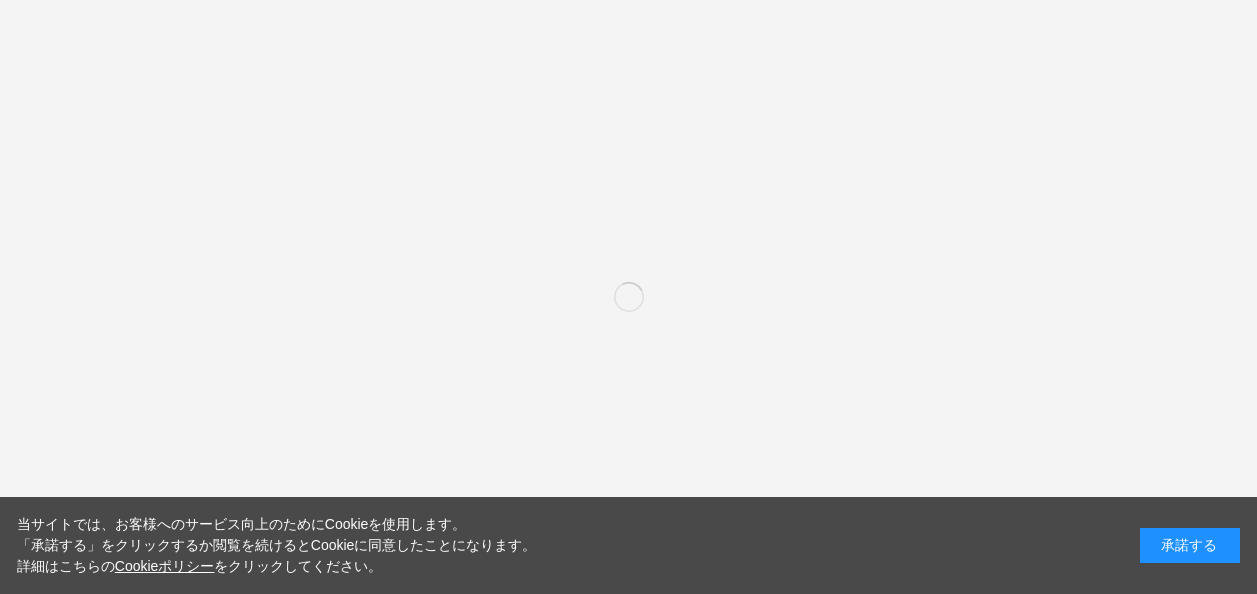scroll, scrollTop: 0, scrollLeft: 0, axis: both 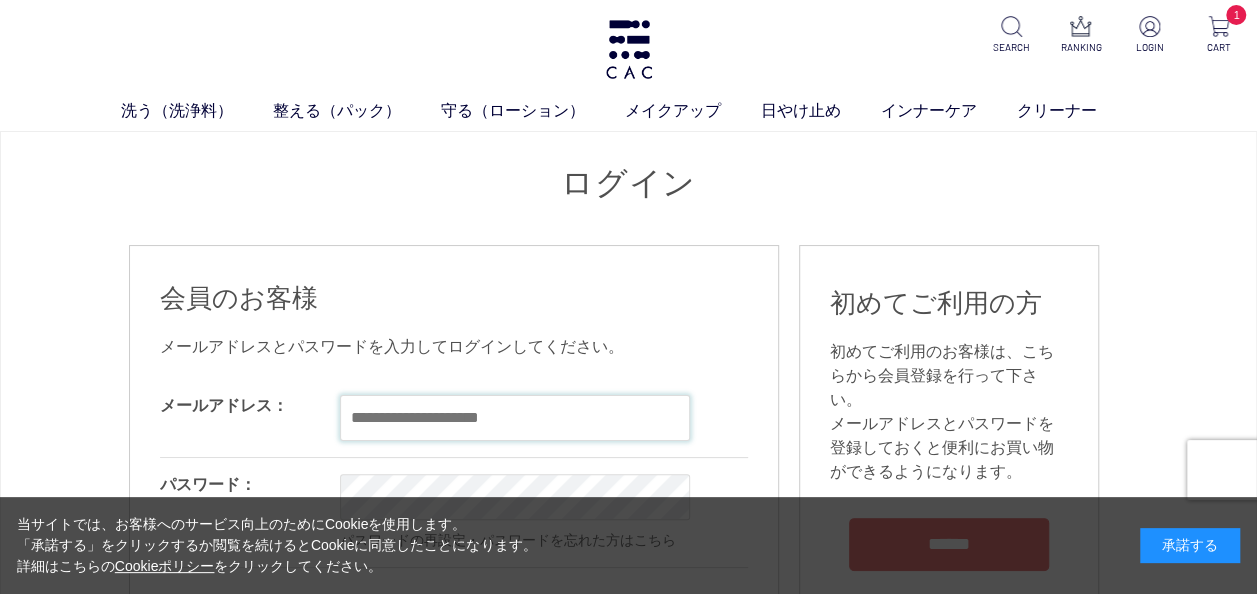 click at bounding box center [515, 418] 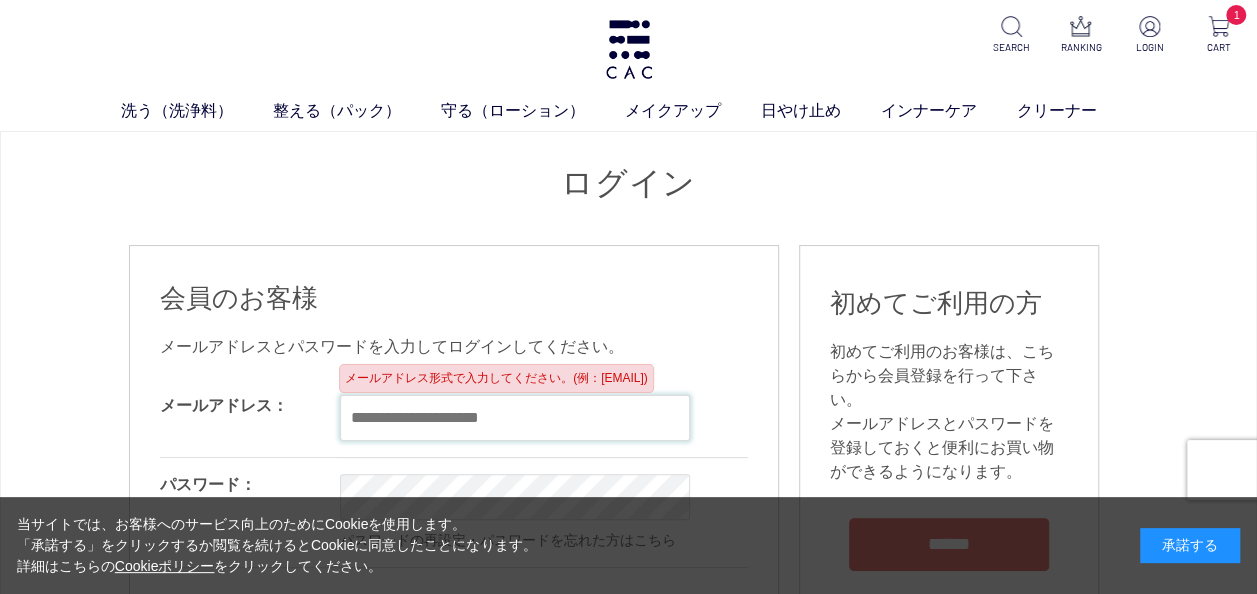 click at bounding box center [515, 418] 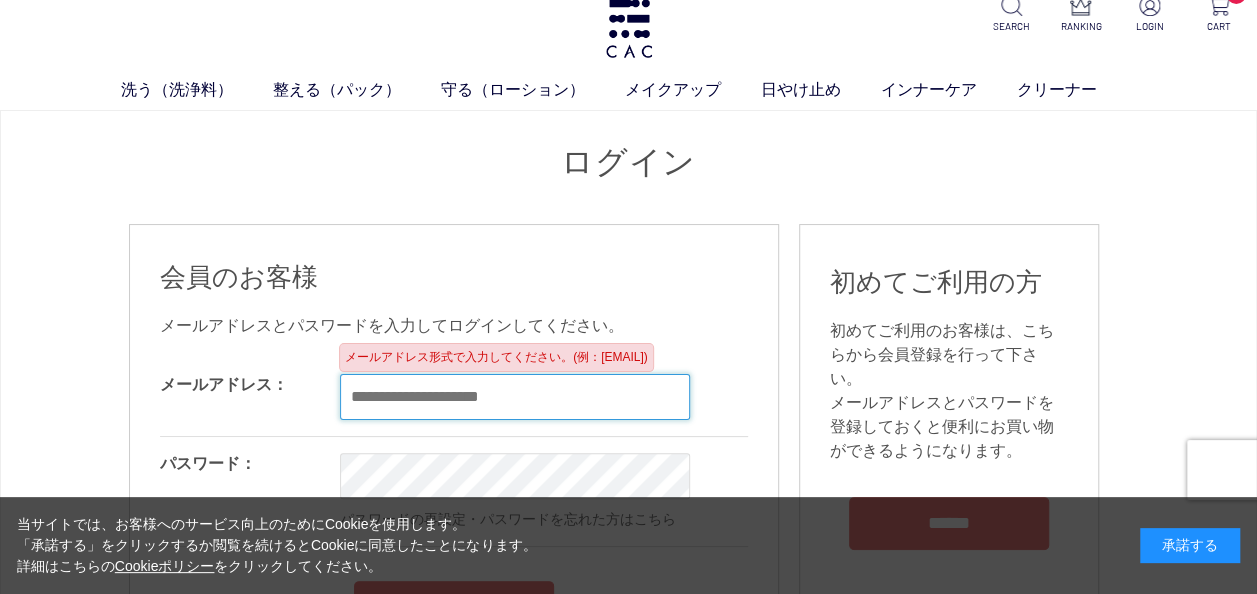 scroll, scrollTop: 40, scrollLeft: 0, axis: vertical 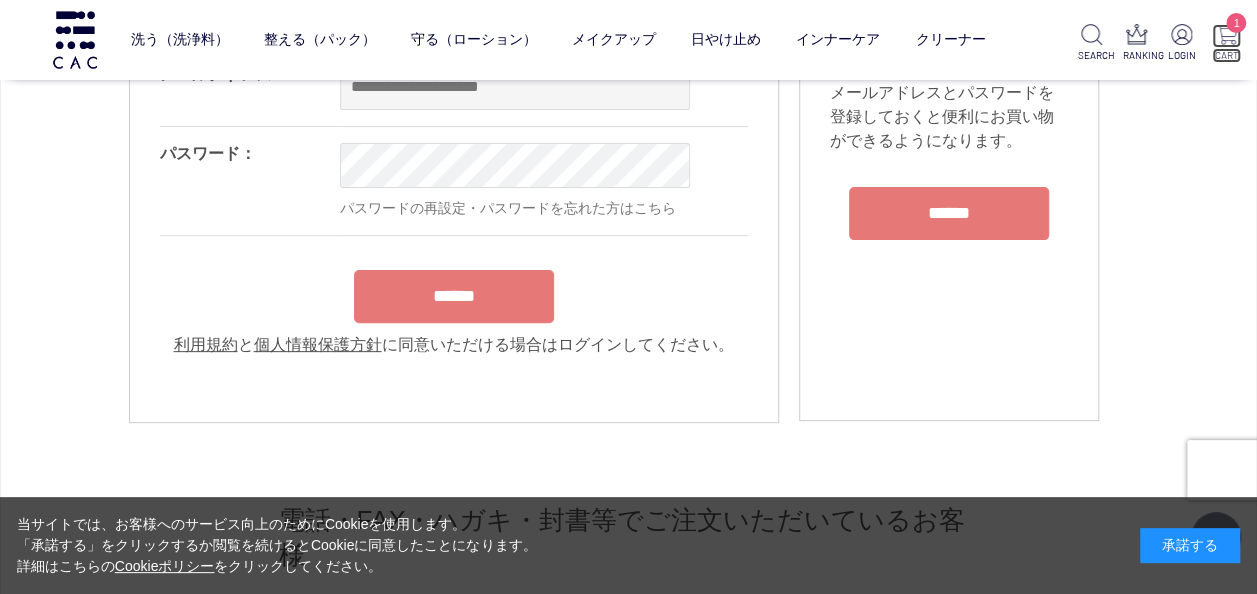 click at bounding box center (1226, 34) 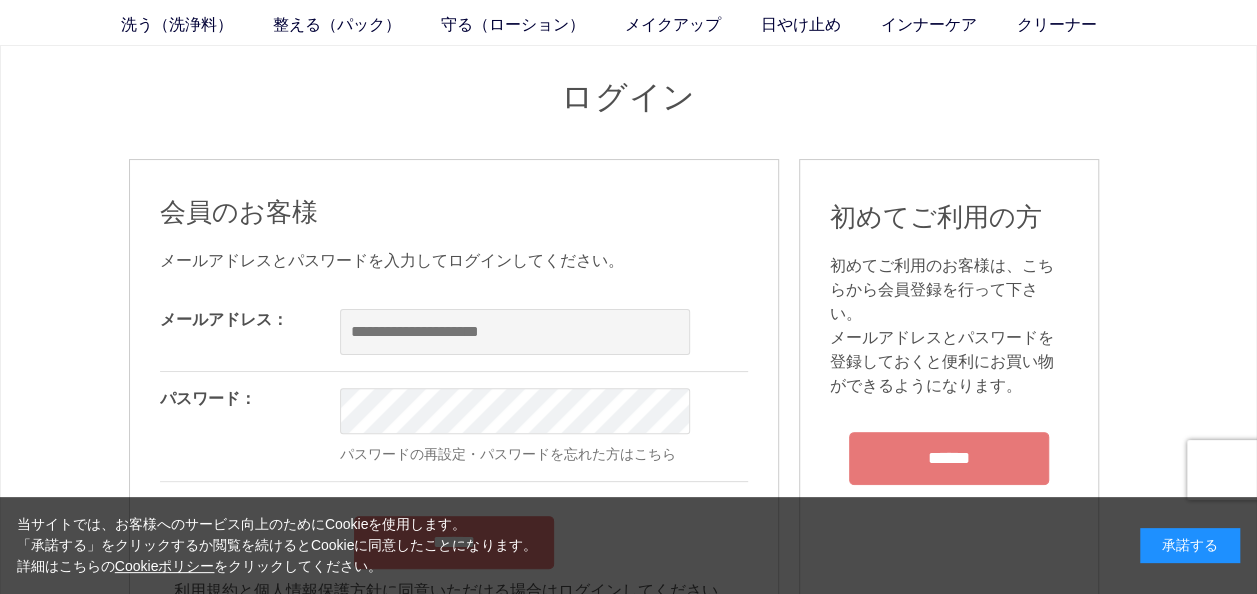 scroll, scrollTop: 66, scrollLeft: 0, axis: vertical 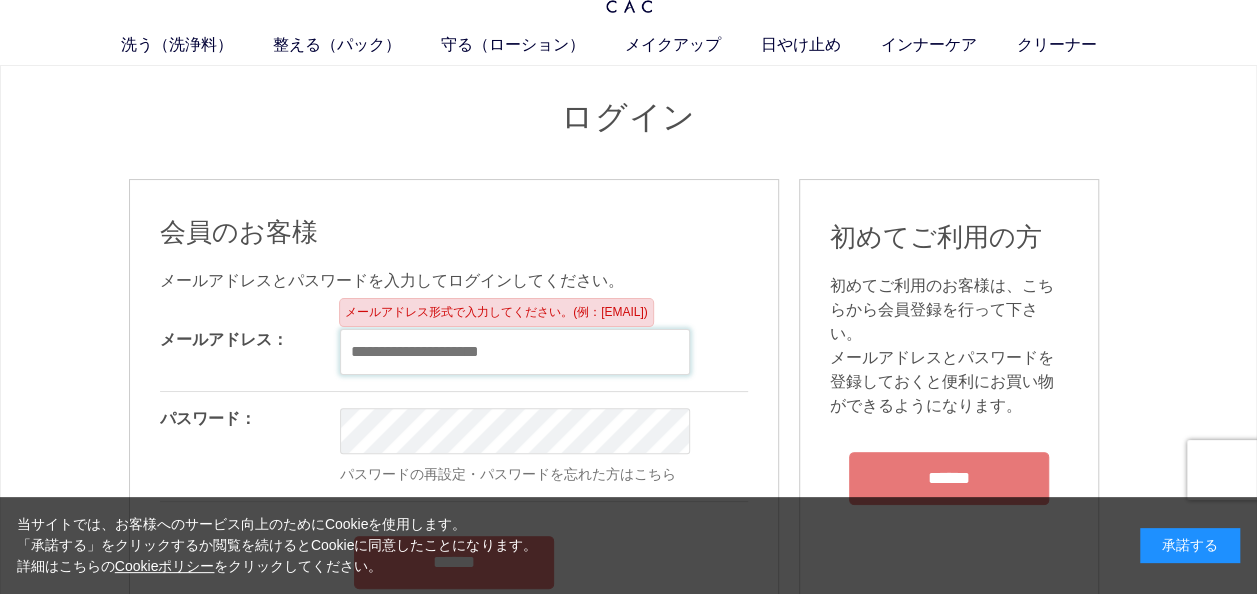 click at bounding box center [515, 352] 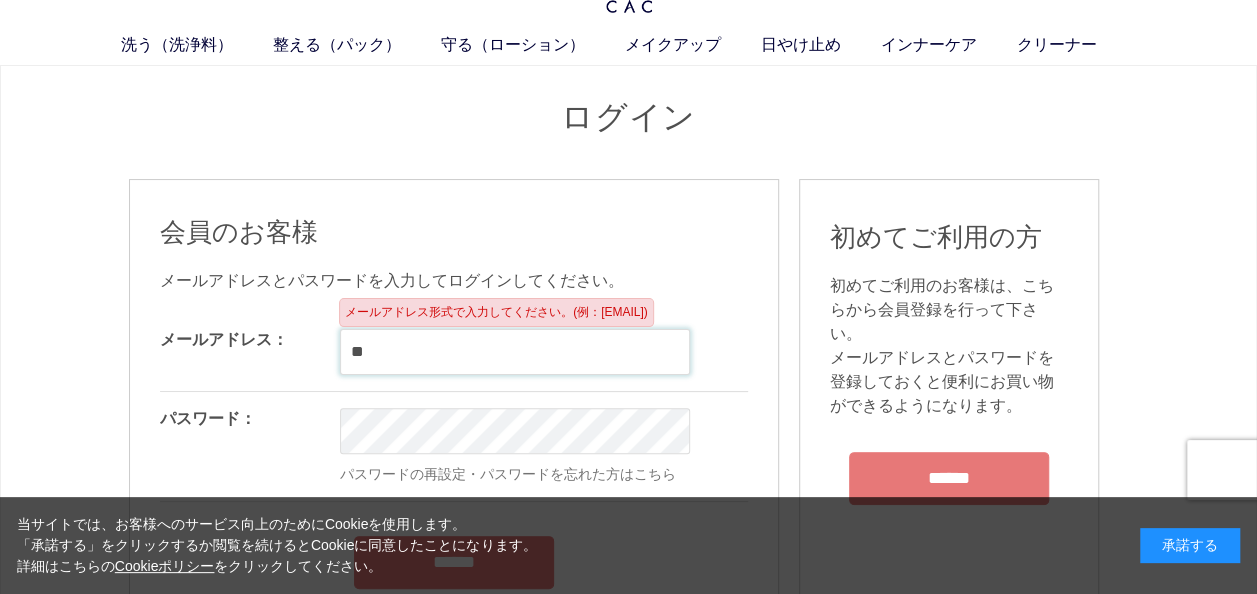type on "*" 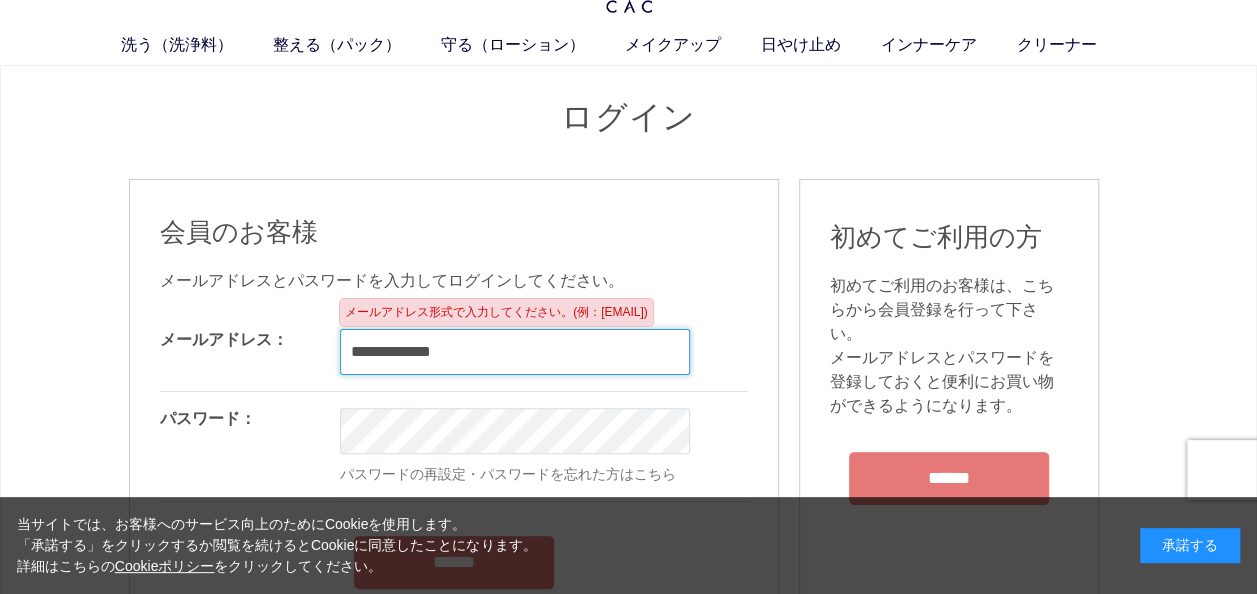 type on "**********" 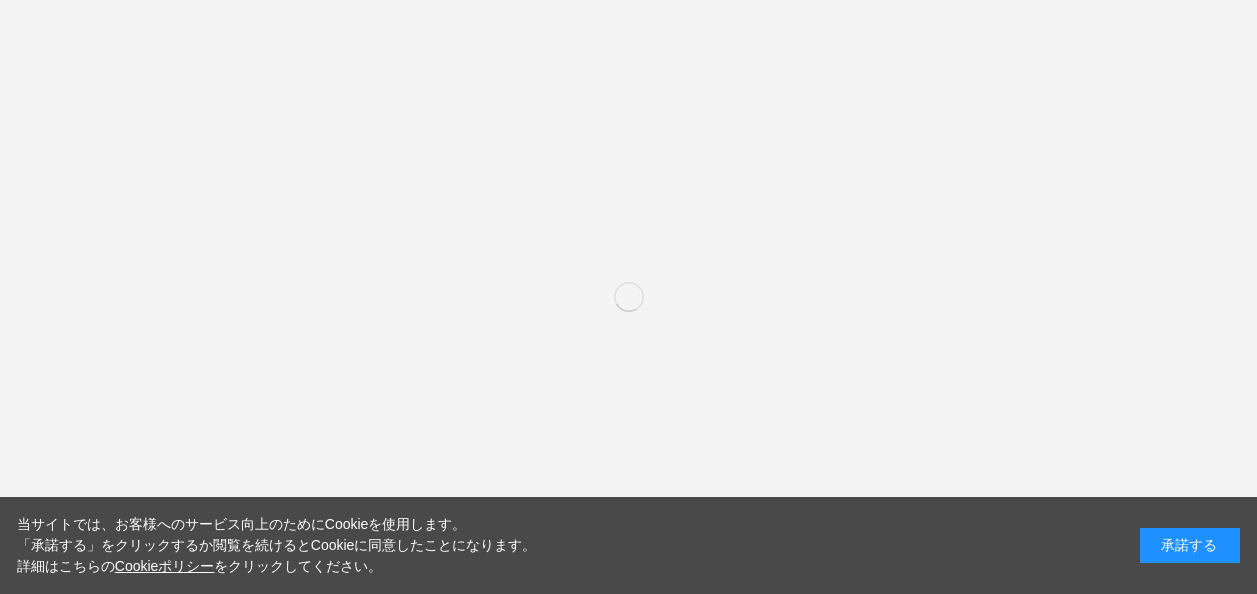 scroll, scrollTop: 0, scrollLeft: 0, axis: both 